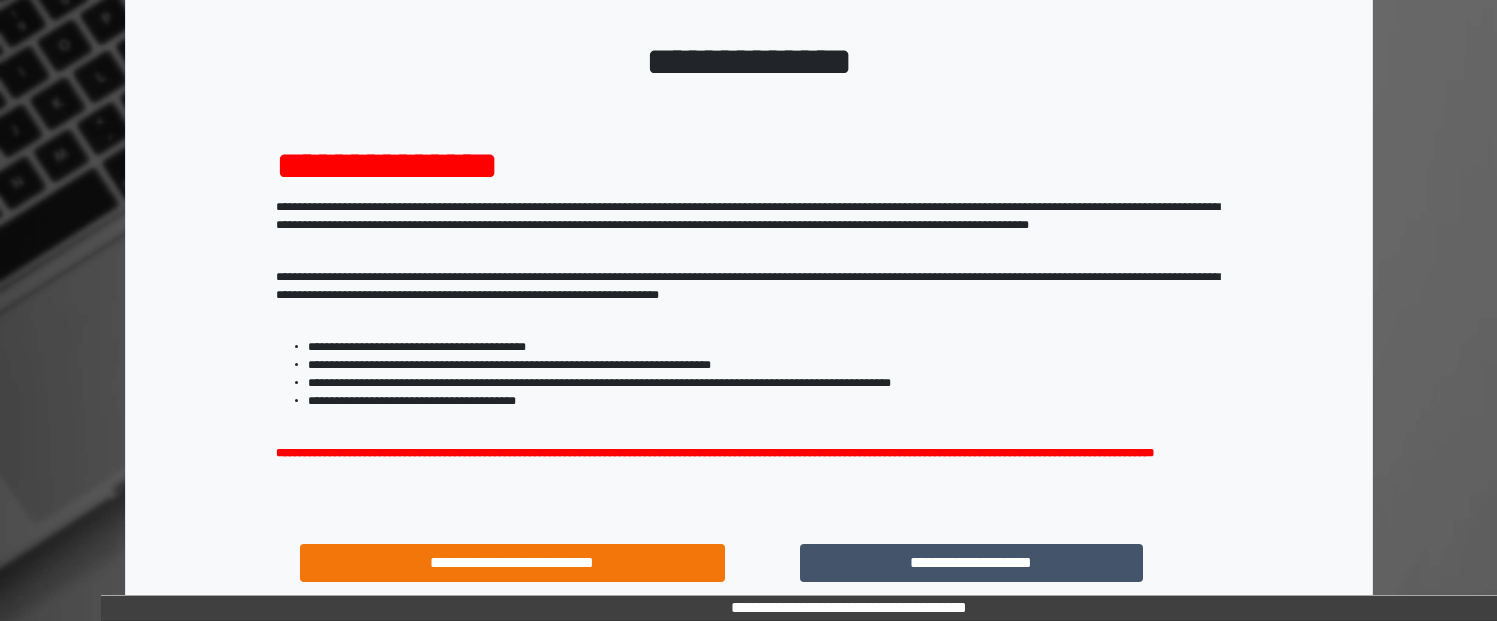 scroll, scrollTop: 289, scrollLeft: 0, axis: vertical 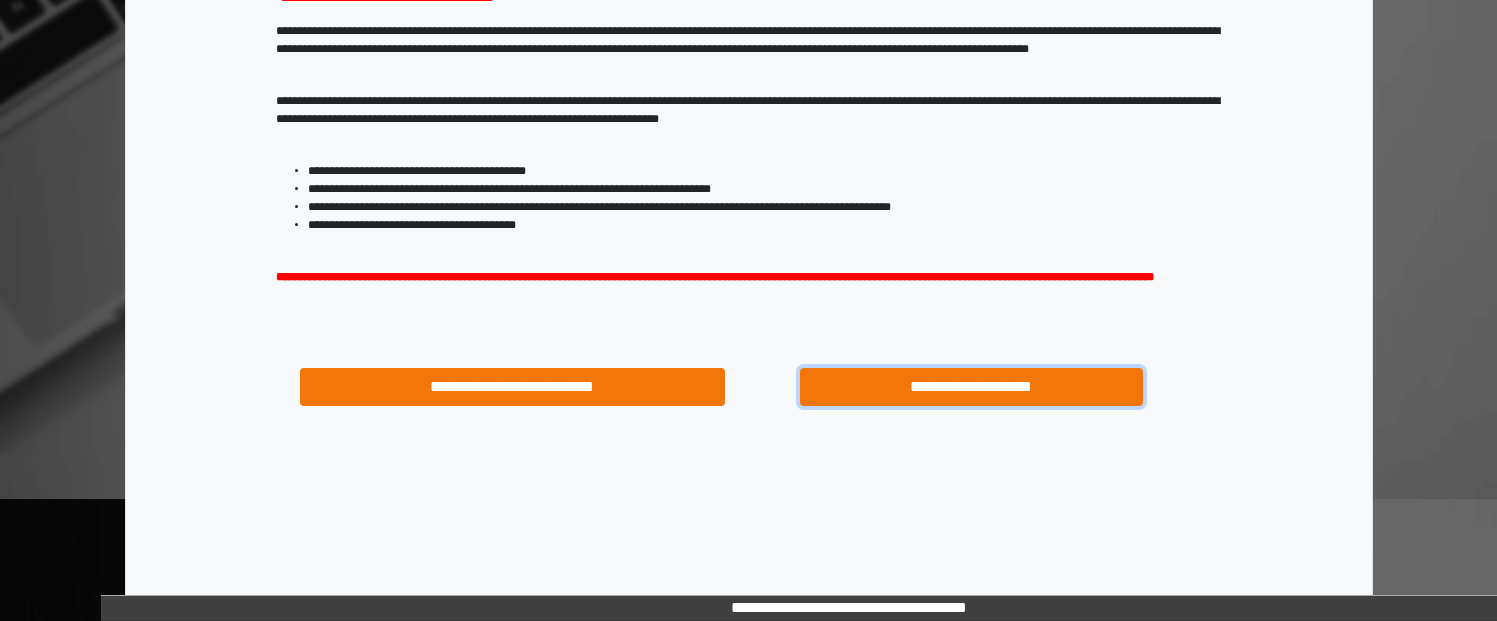 click on "**********" at bounding box center [972, 387] 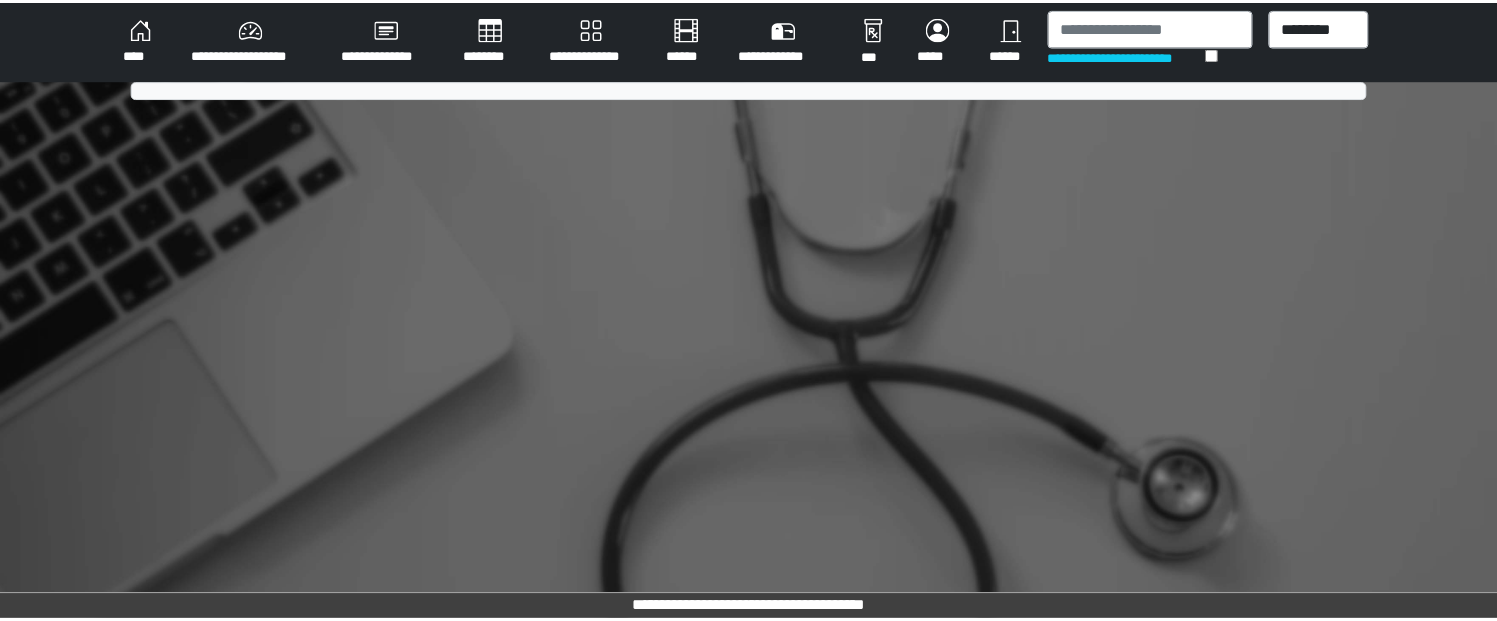 scroll, scrollTop: 0, scrollLeft: 0, axis: both 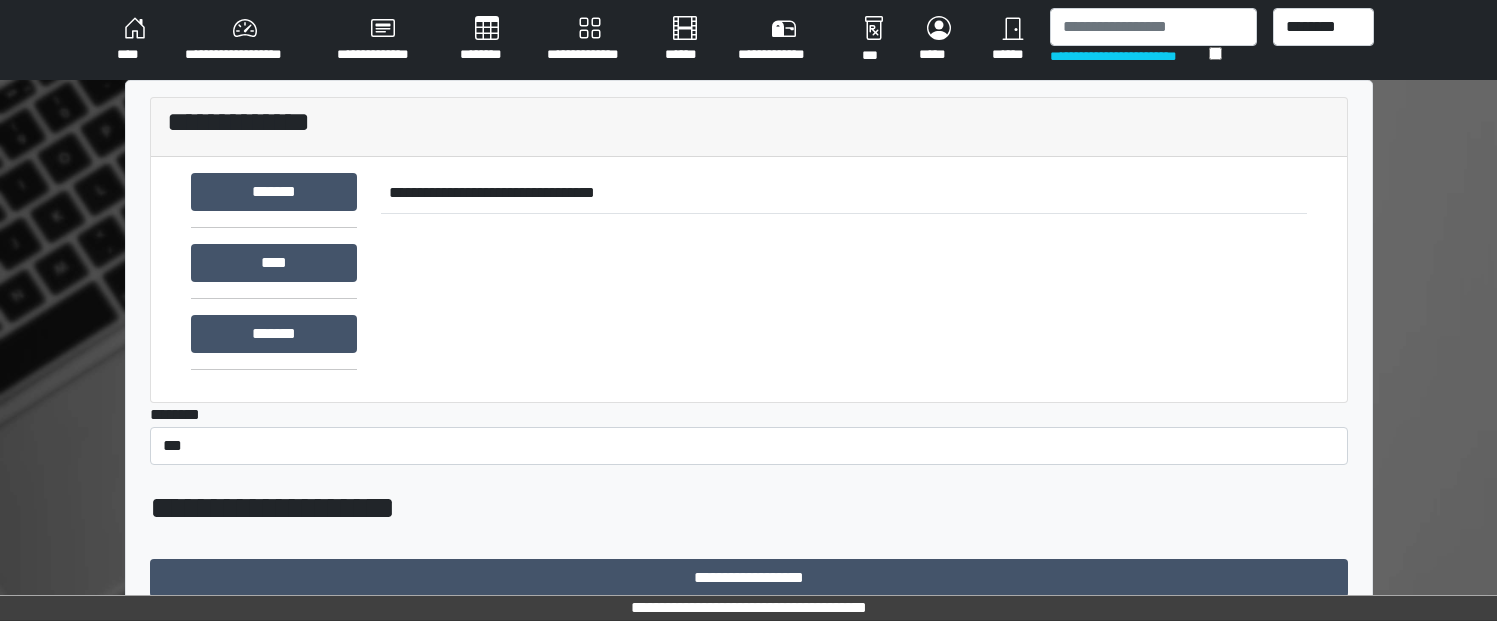 click on "********" at bounding box center [487, 40] 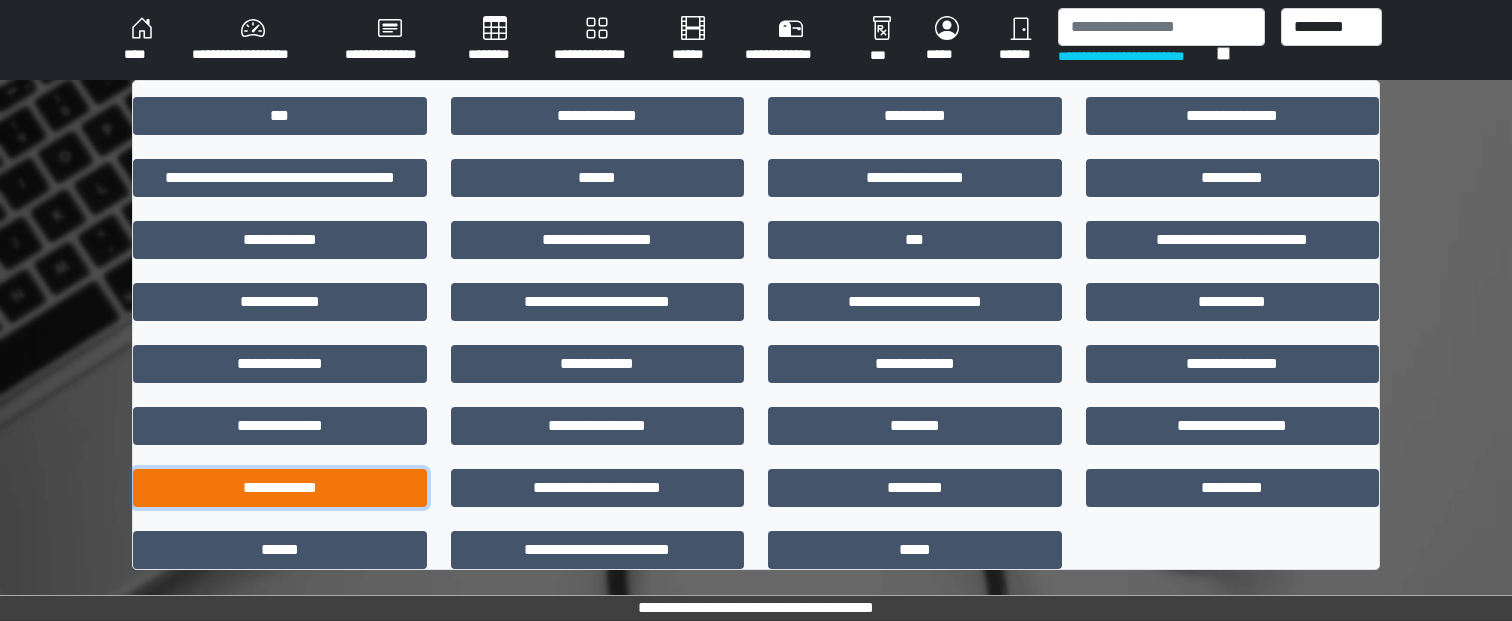 click on "**********" at bounding box center [280, 488] 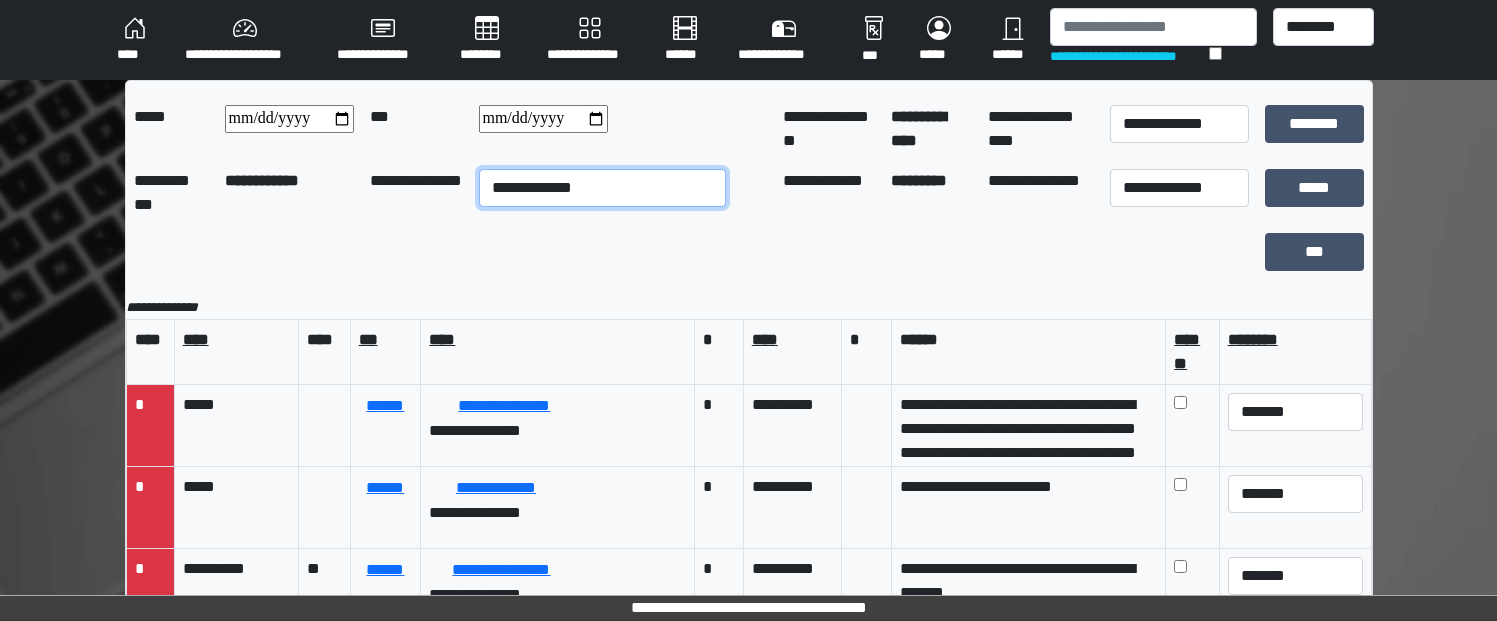 click on "**********" at bounding box center [602, 188] 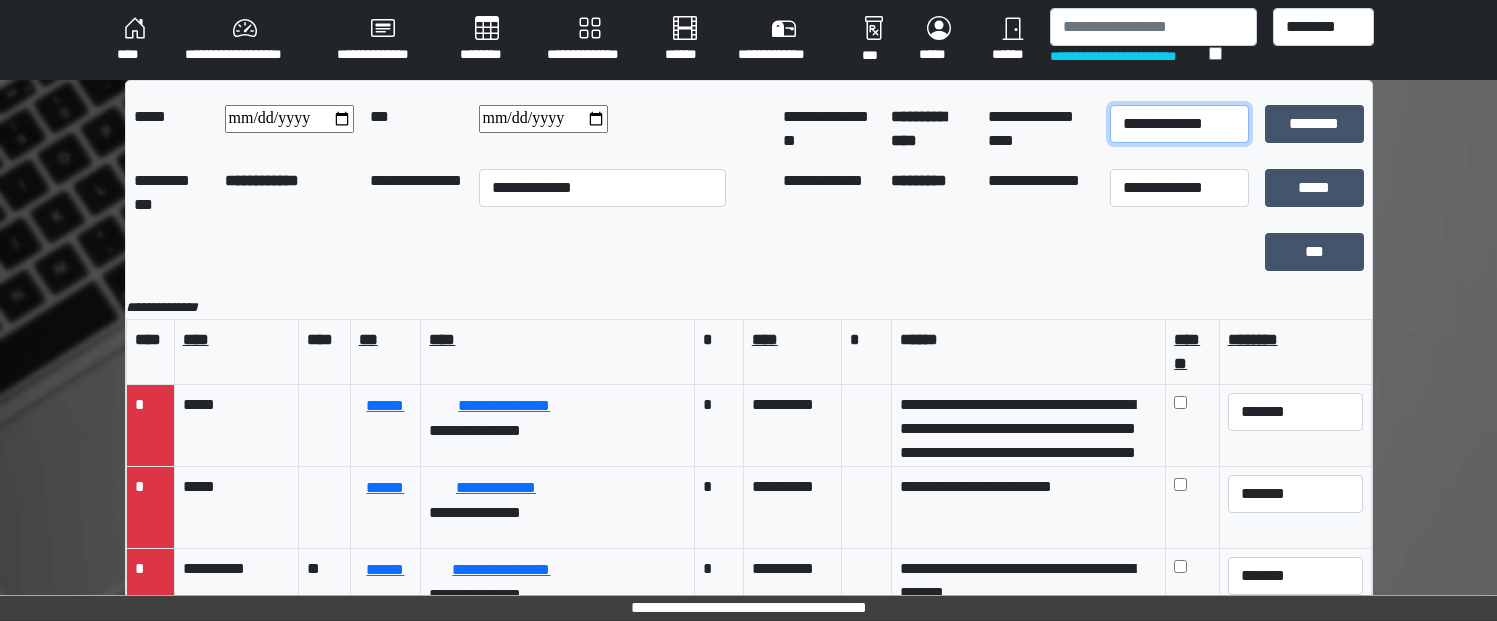 click on "**********" at bounding box center [1179, 124] 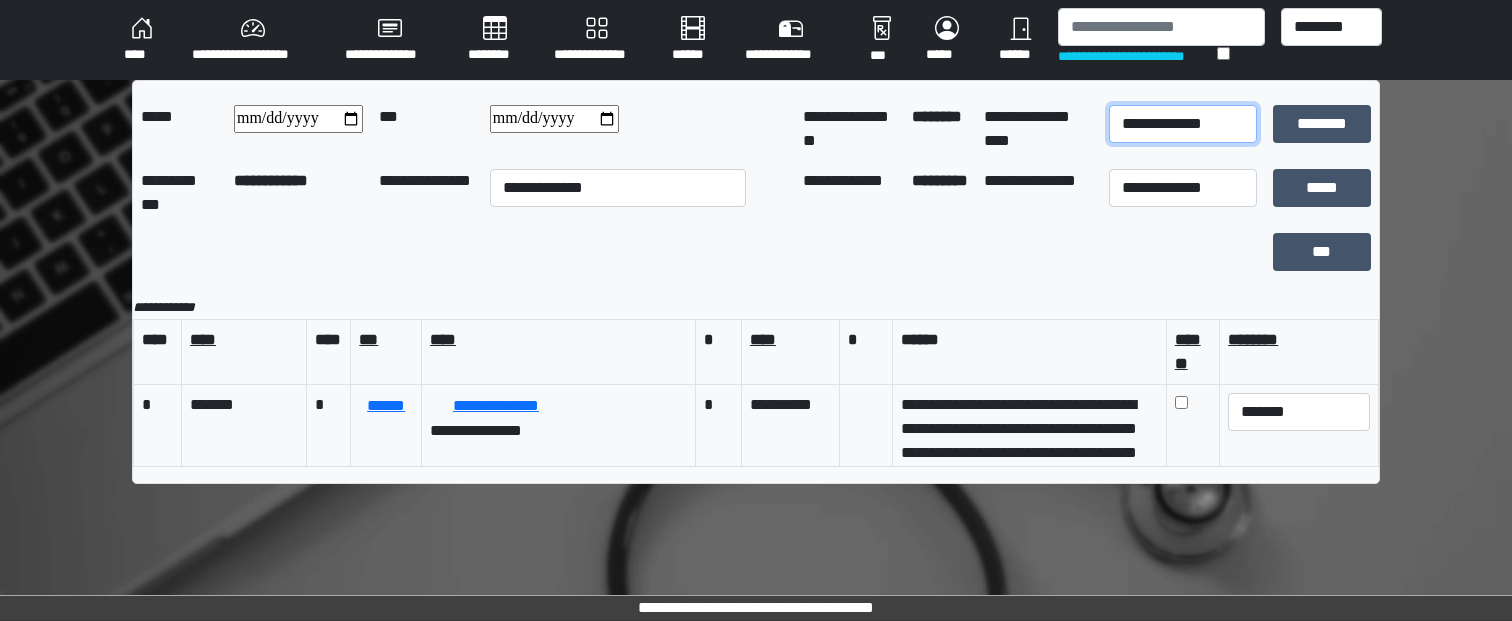 click on "**********" at bounding box center (1183, 124) 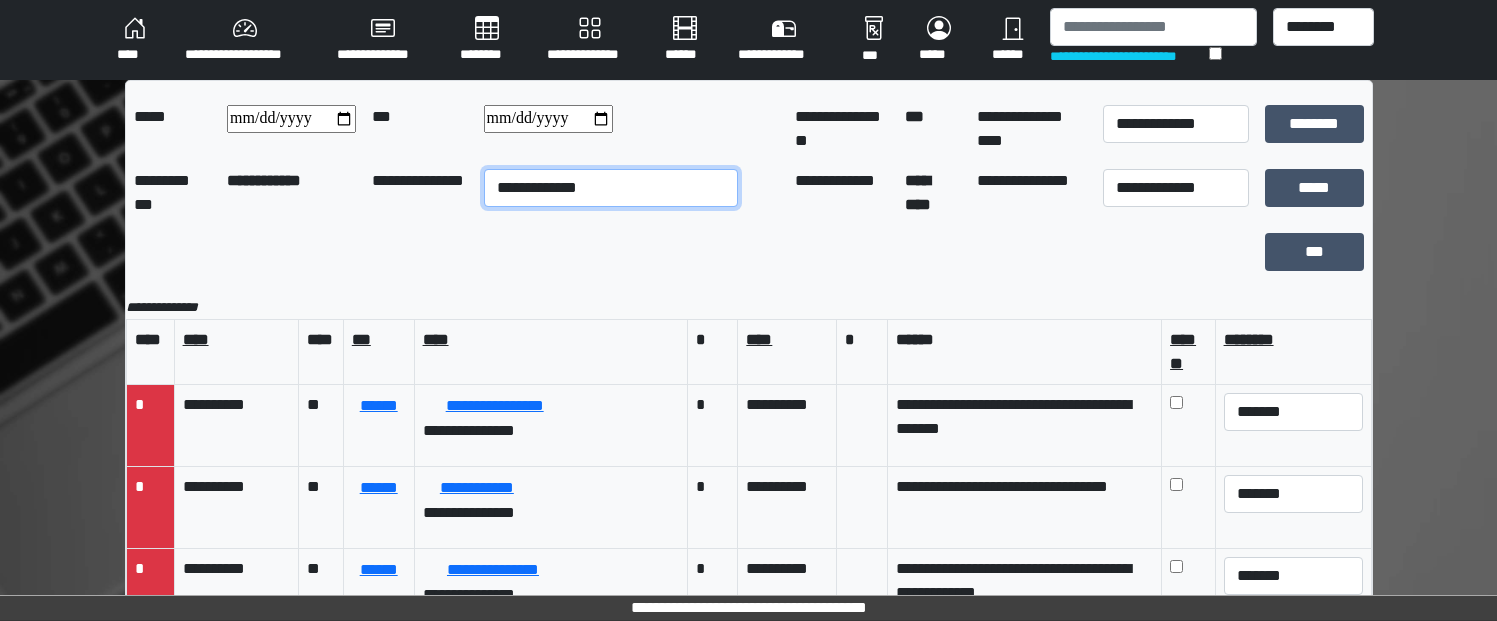 click on "**********" at bounding box center (611, 188) 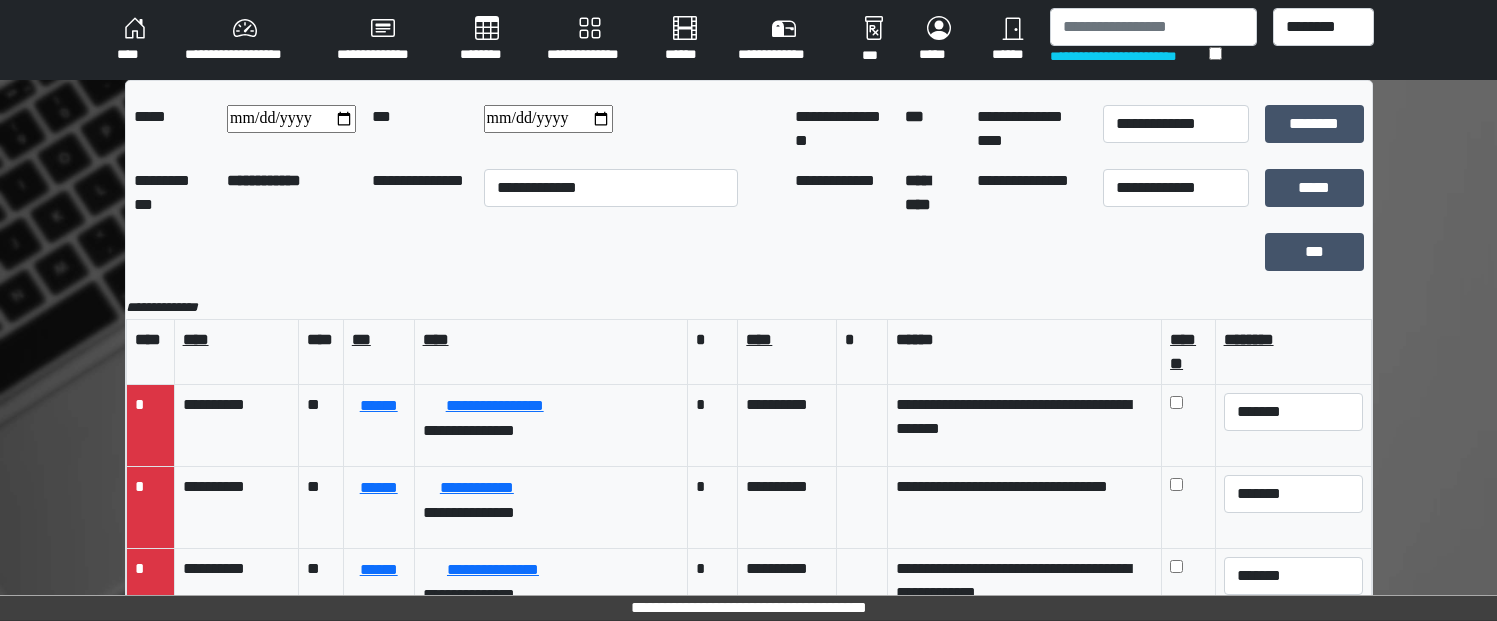 click at bounding box center [548, 119] 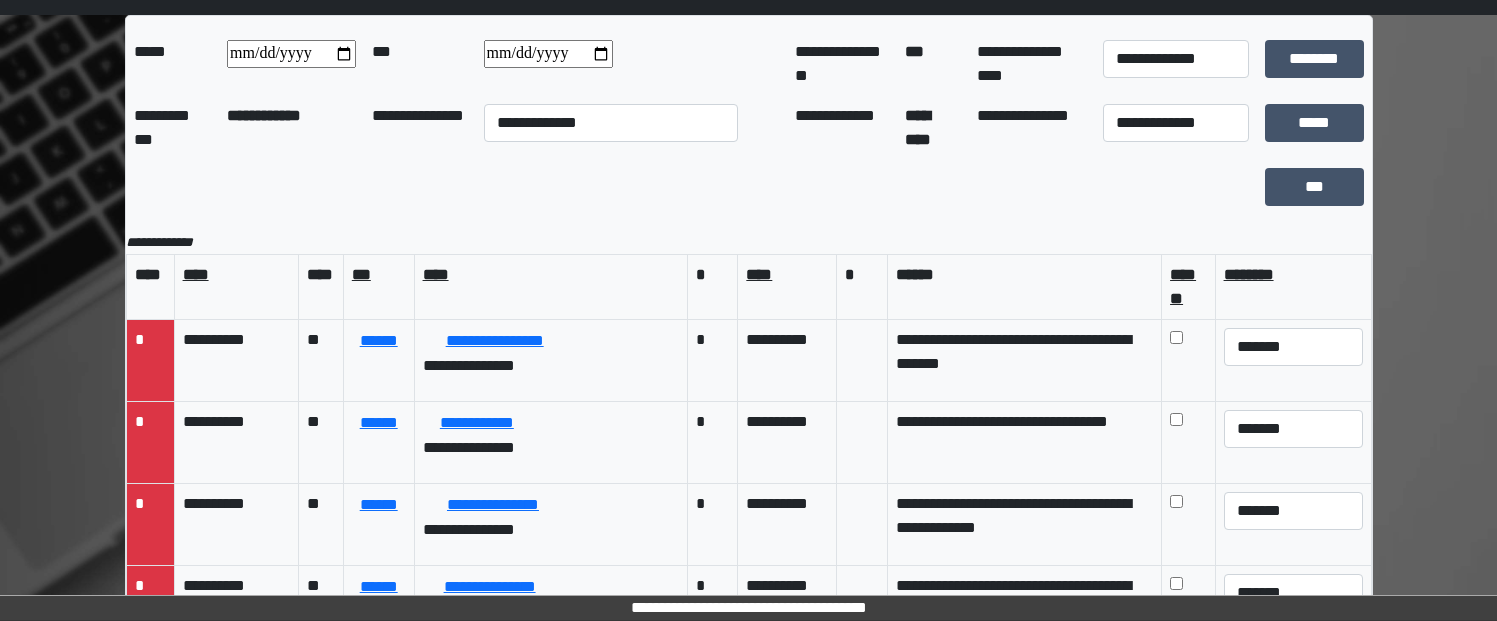 scroll, scrollTop: 100, scrollLeft: 0, axis: vertical 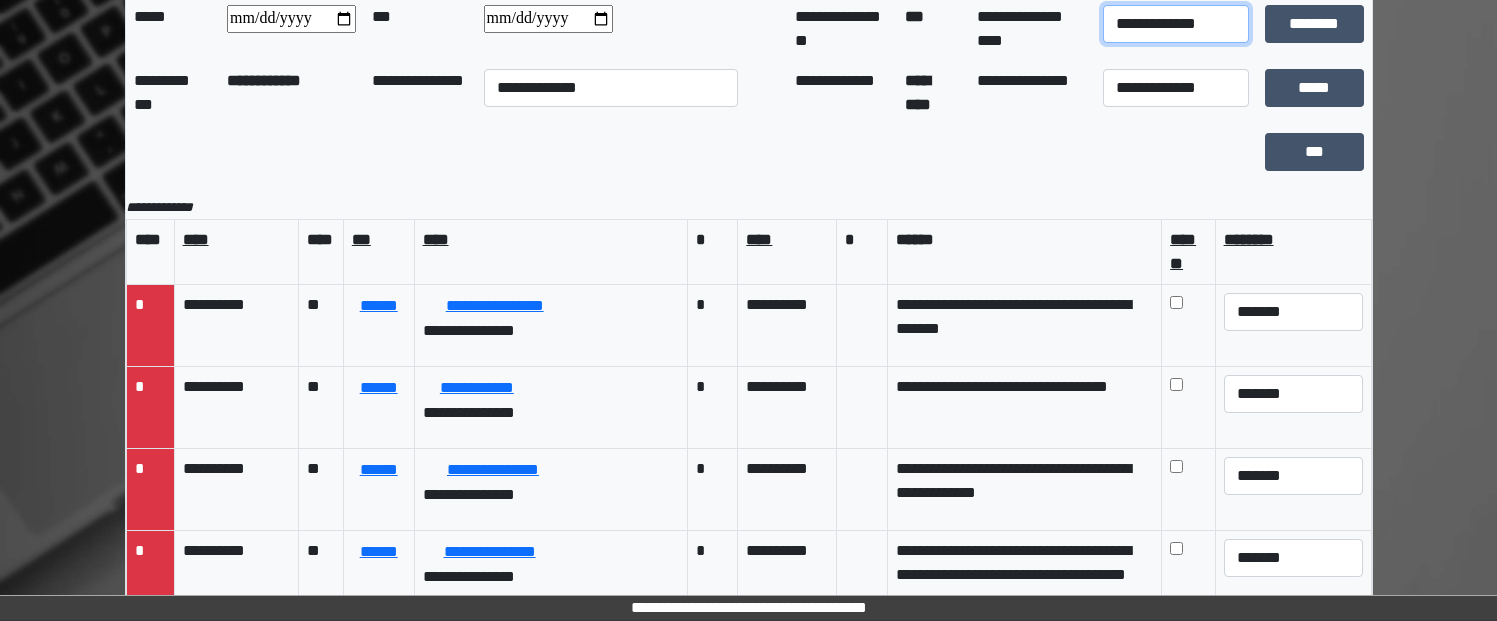 click on "**********" at bounding box center (1176, 24) 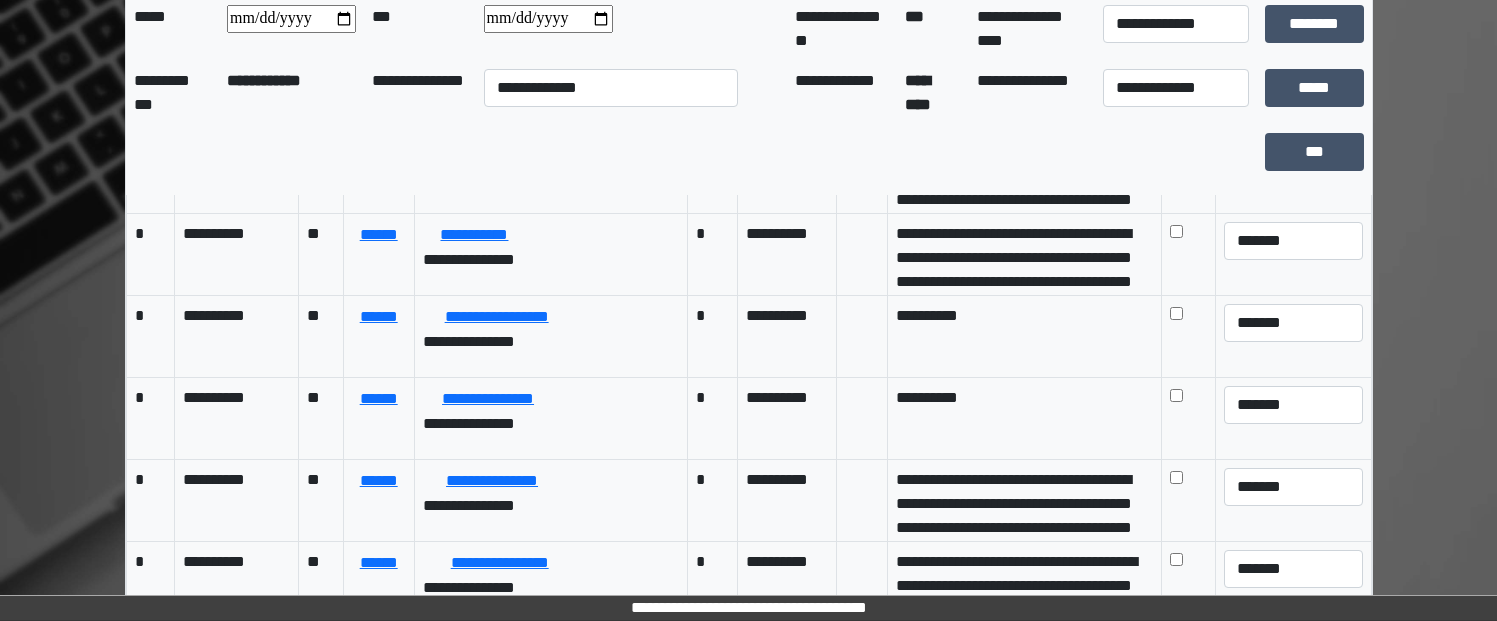 scroll, scrollTop: 3278, scrollLeft: 0, axis: vertical 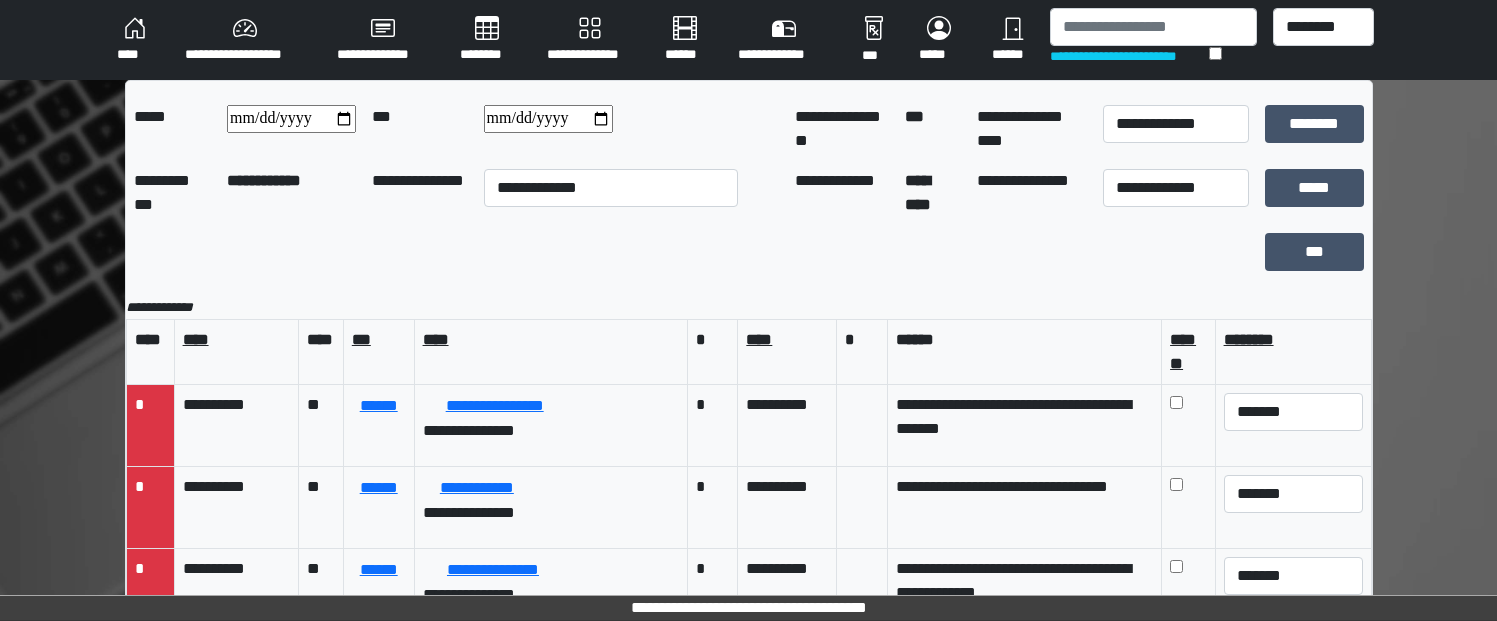 click on "**********" at bounding box center (548, 119) 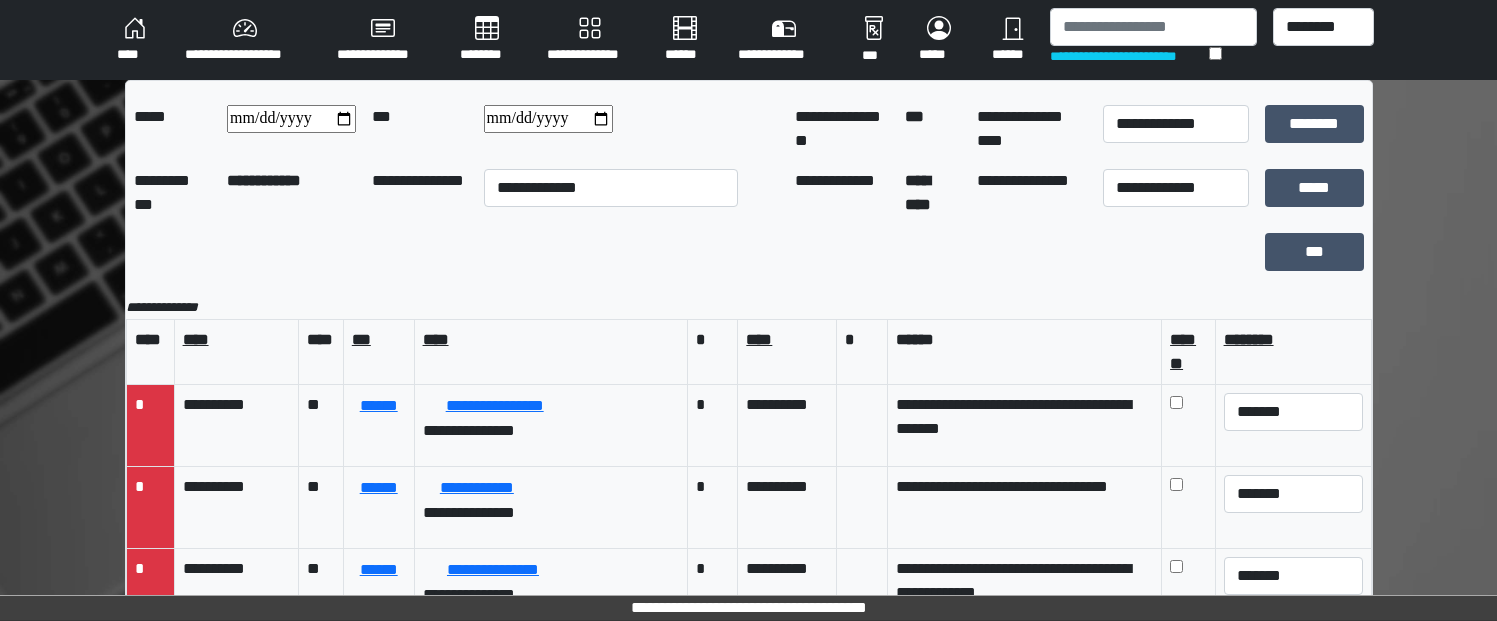 click on "**********" at bounding box center (548, 119) 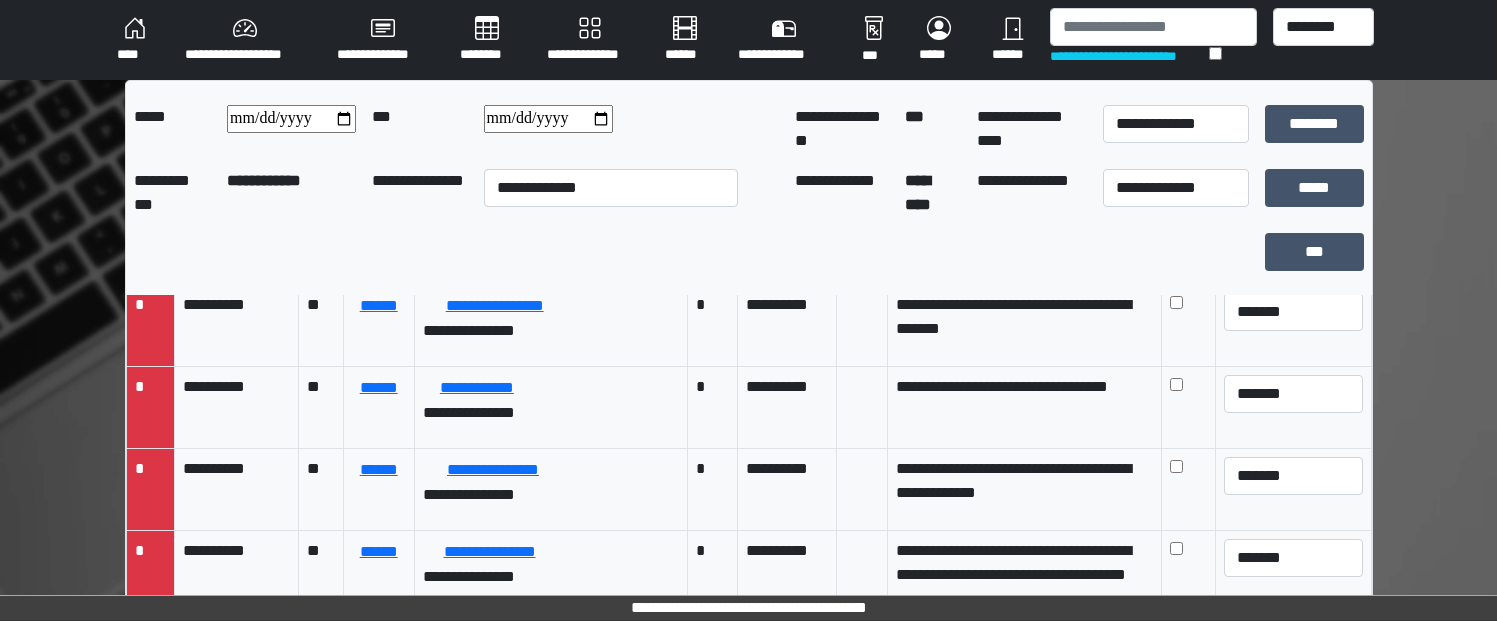 scroll, scrollTop: 0, scrollLeft: 0, axis: both 